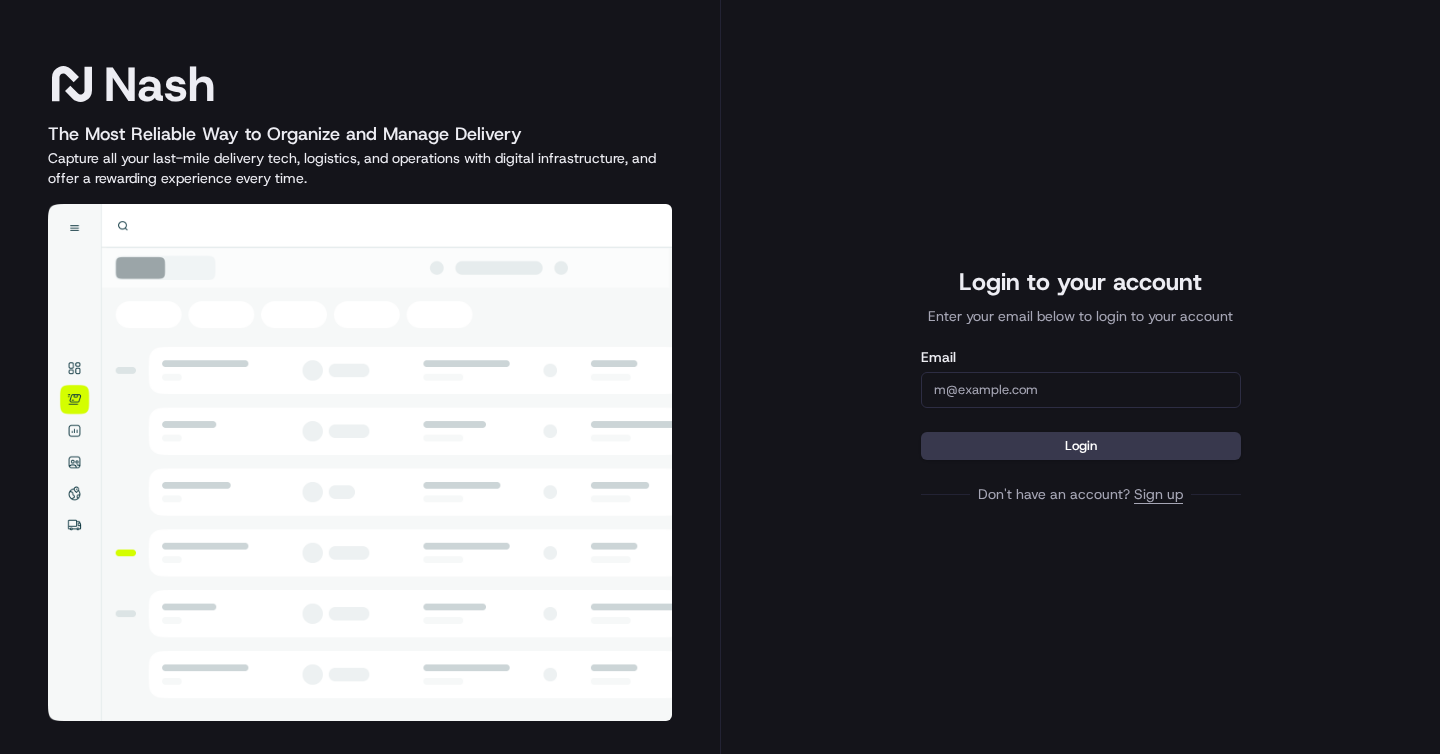 scroll, scrollTop: 0, scrollLeft: 0, axis: both 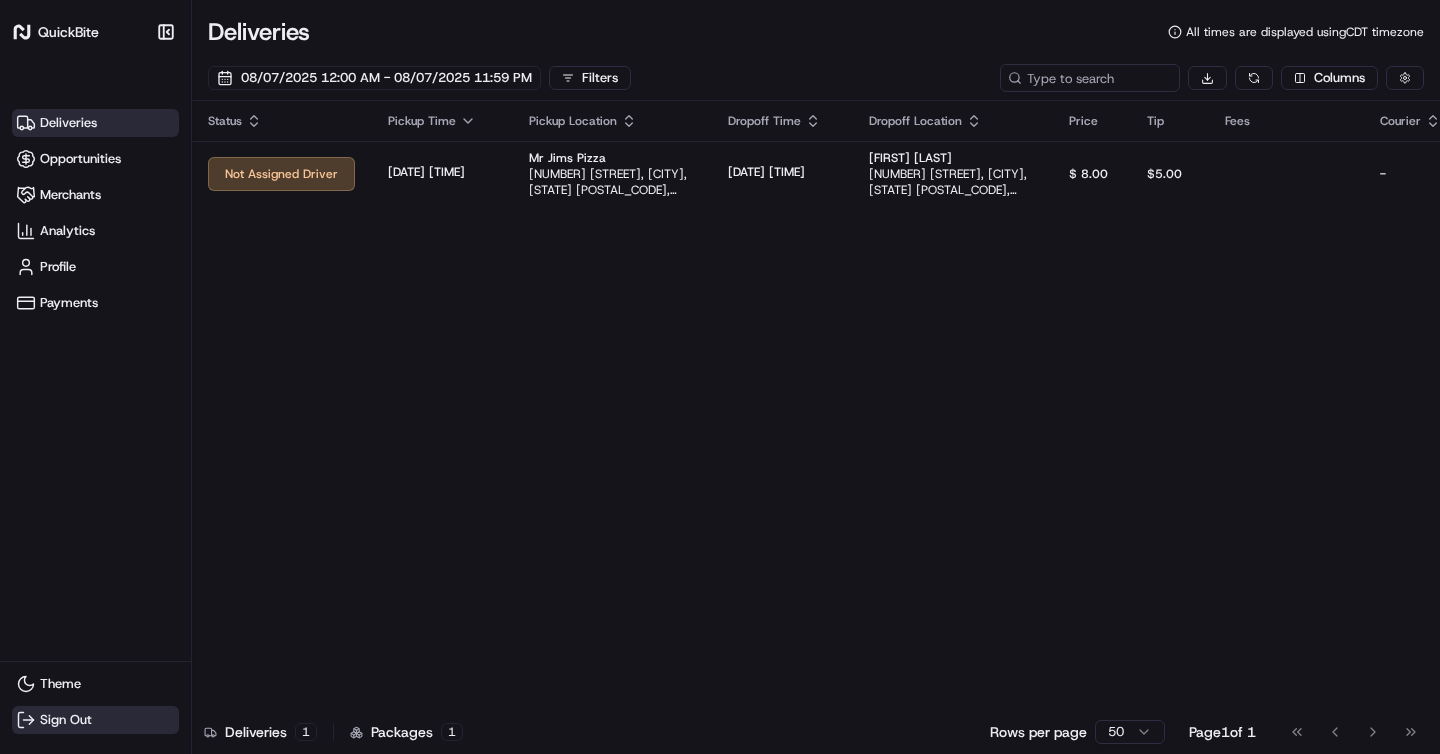 click on "Sign Out" at bounding box center (66, 720) 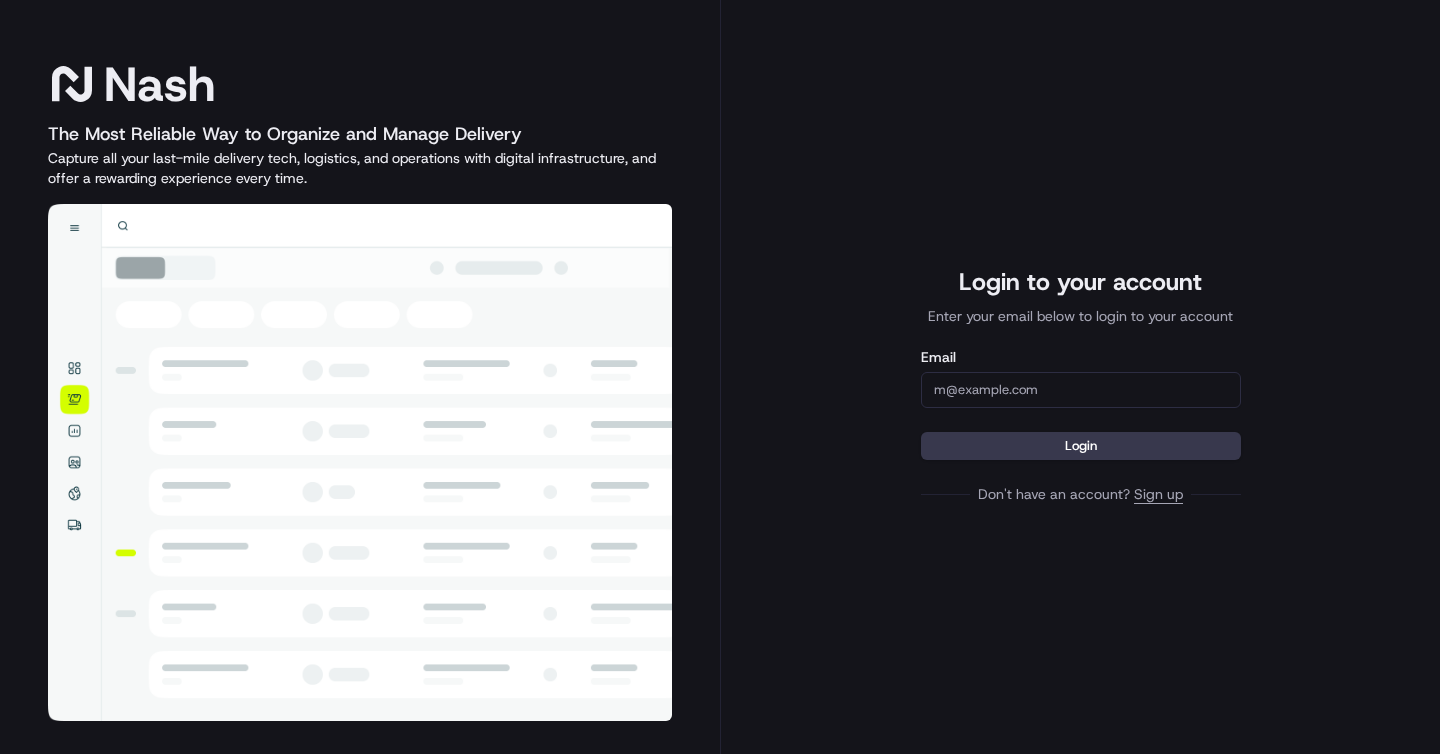scroll, scrollTop: 0, scrollLeft: 0, axis: both 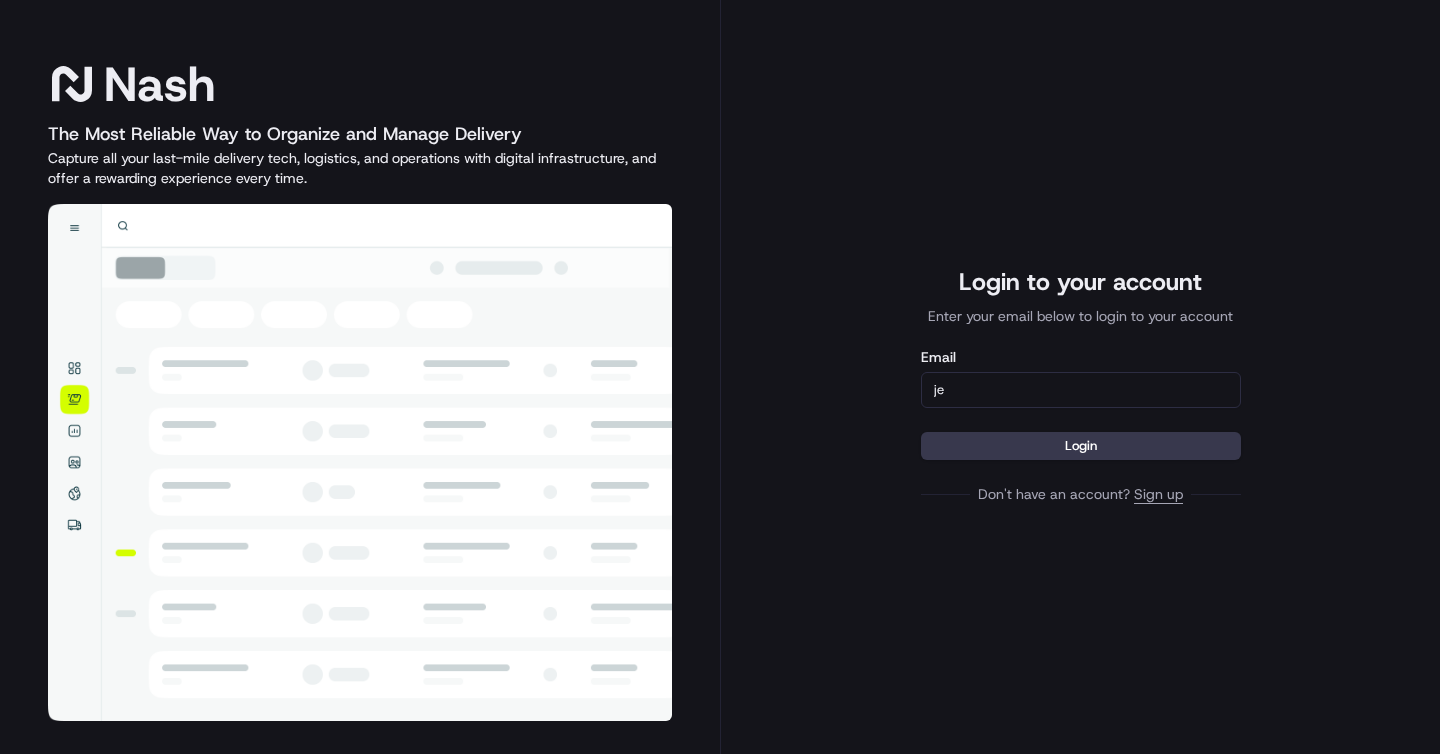type on "j" 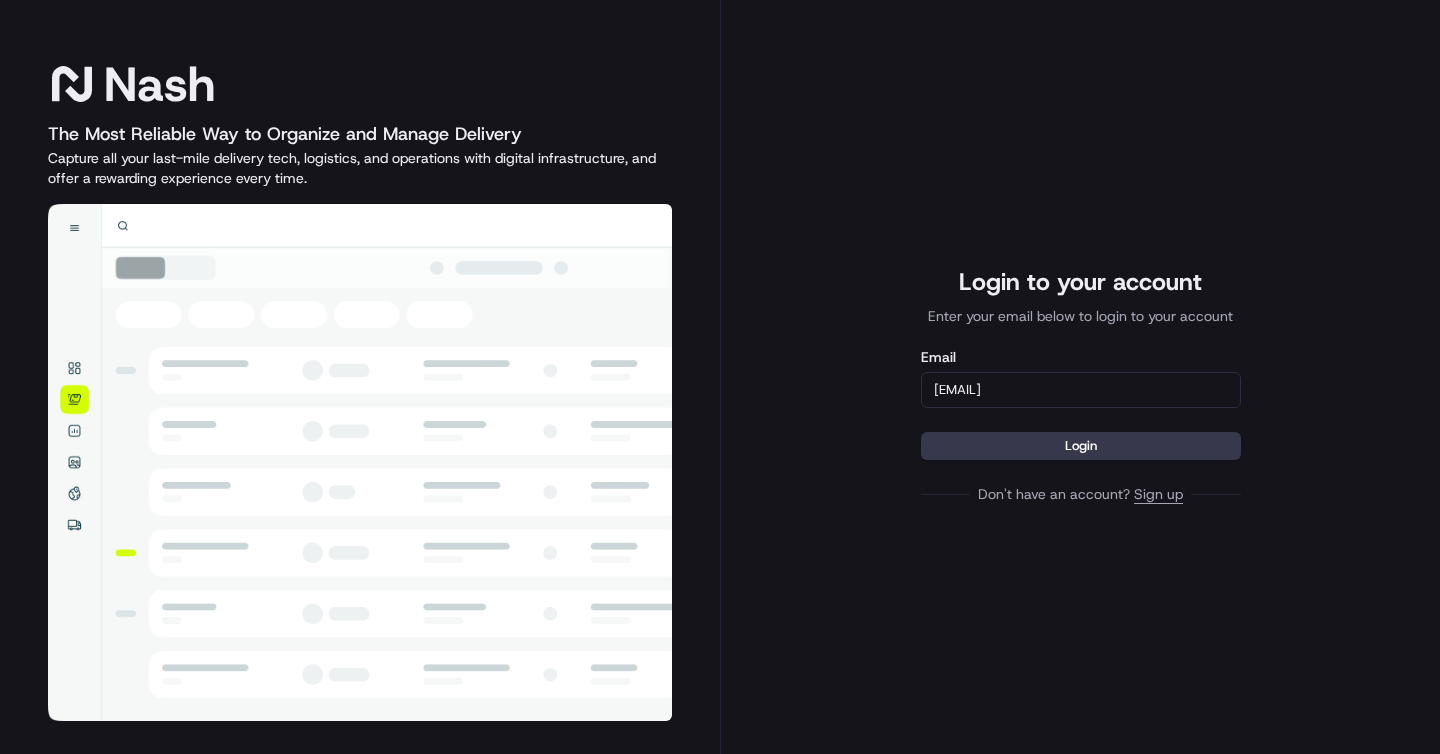 type on "jeff@usenash.com" 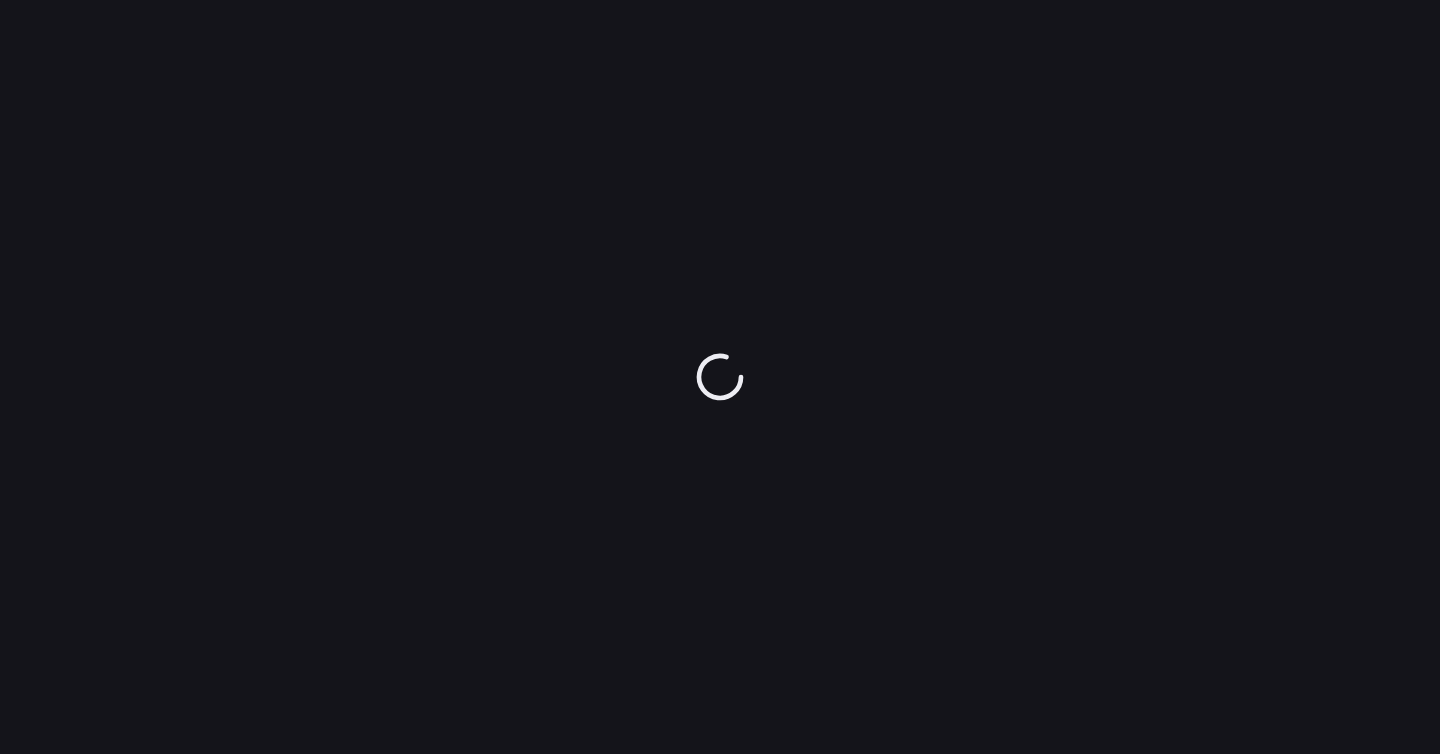 scroll, scrollTop: 0, scrollLeft: 0, axis: both 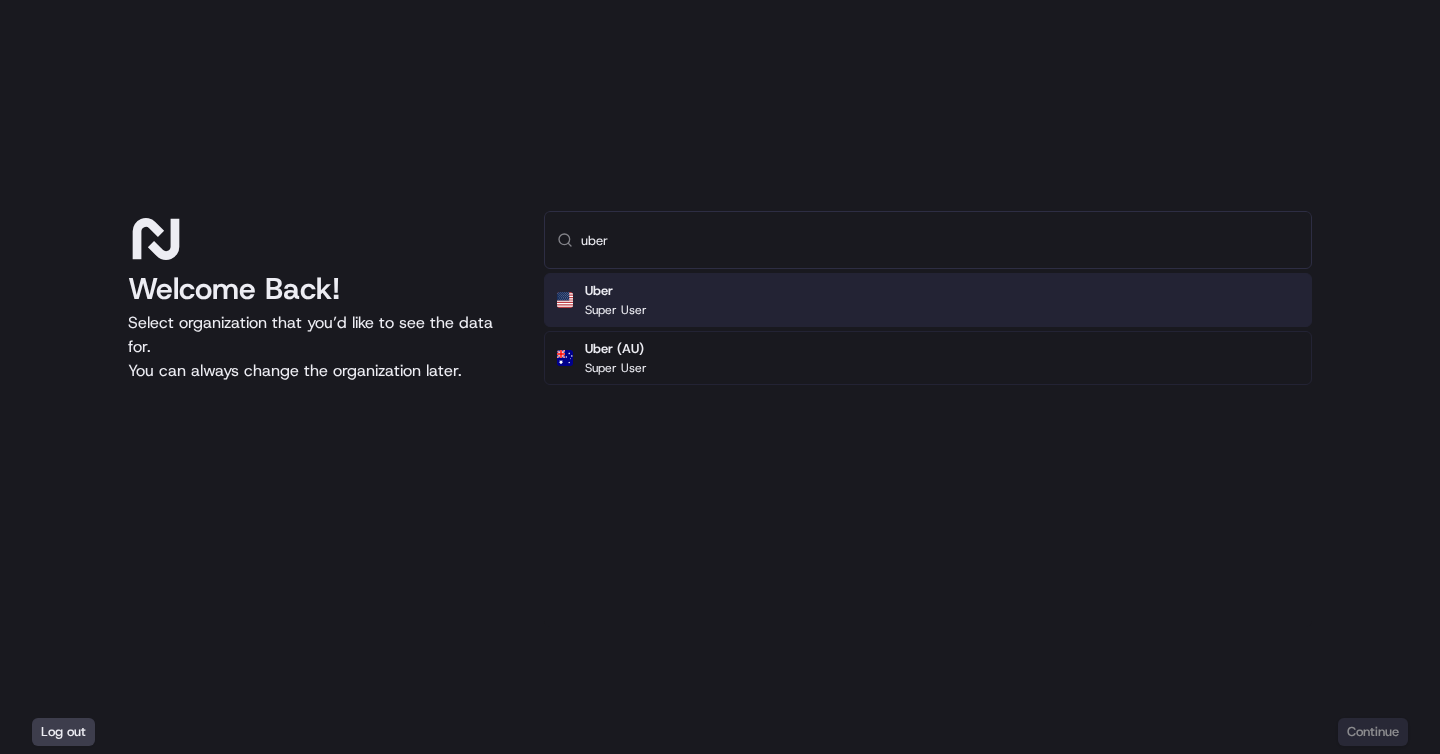 type on "uber" 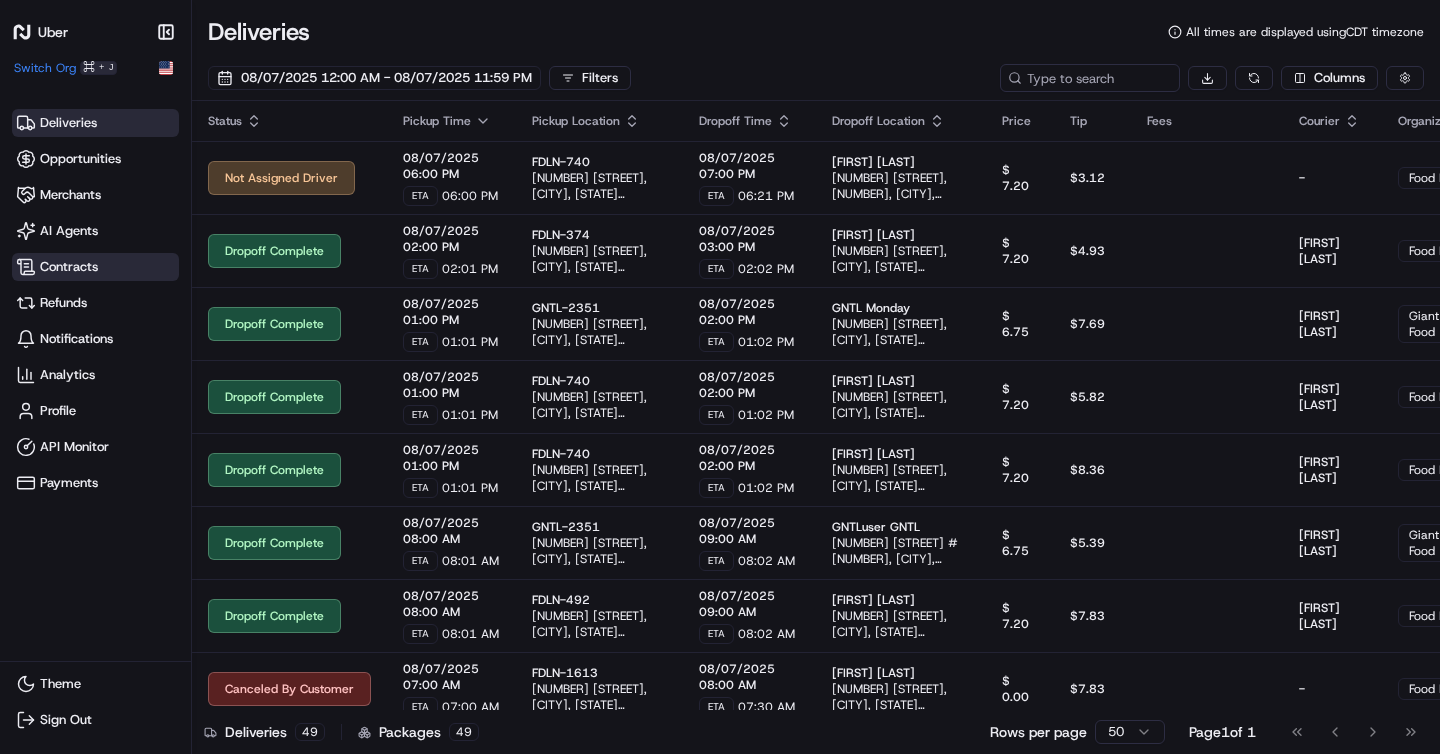 click on "Contracts" at bounding box center [95, 267] 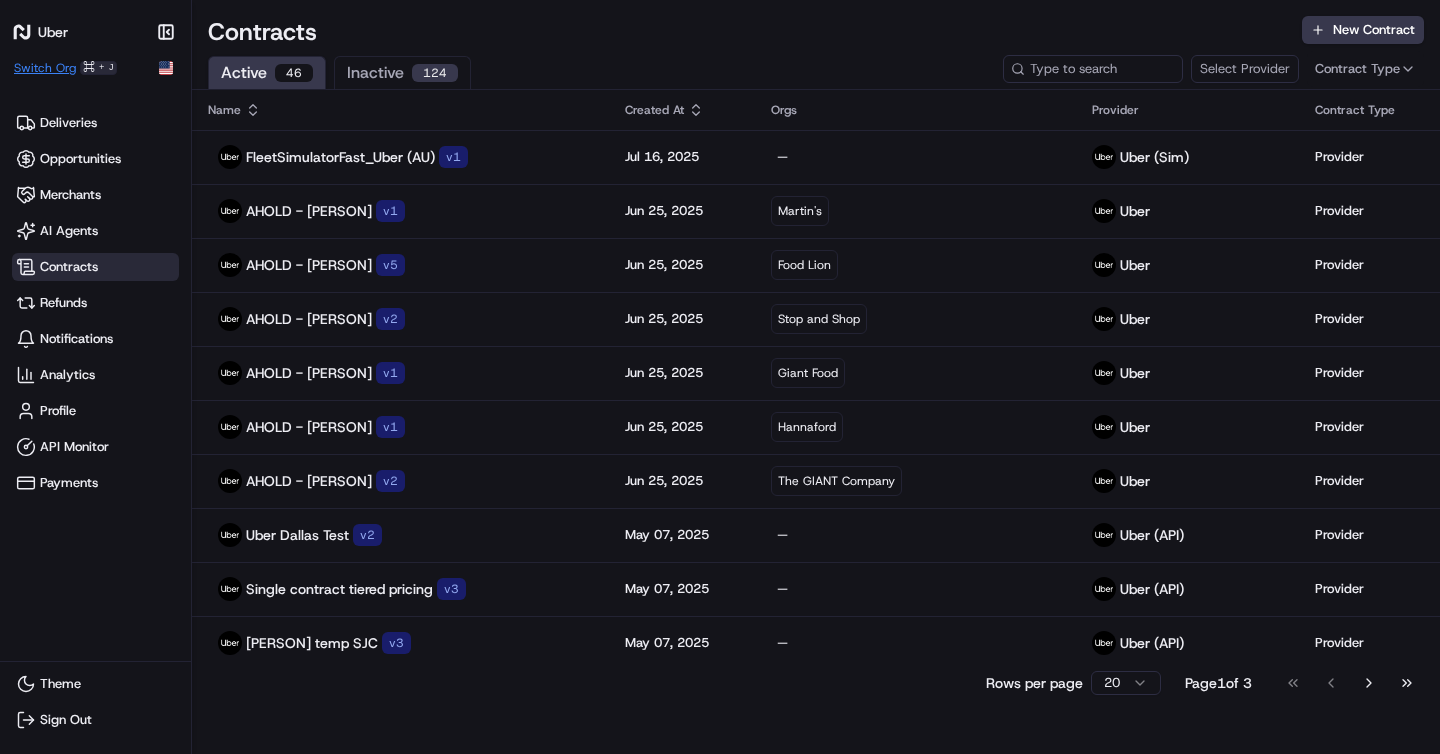 click on "Switch Org" at bounding box center [45, 68] 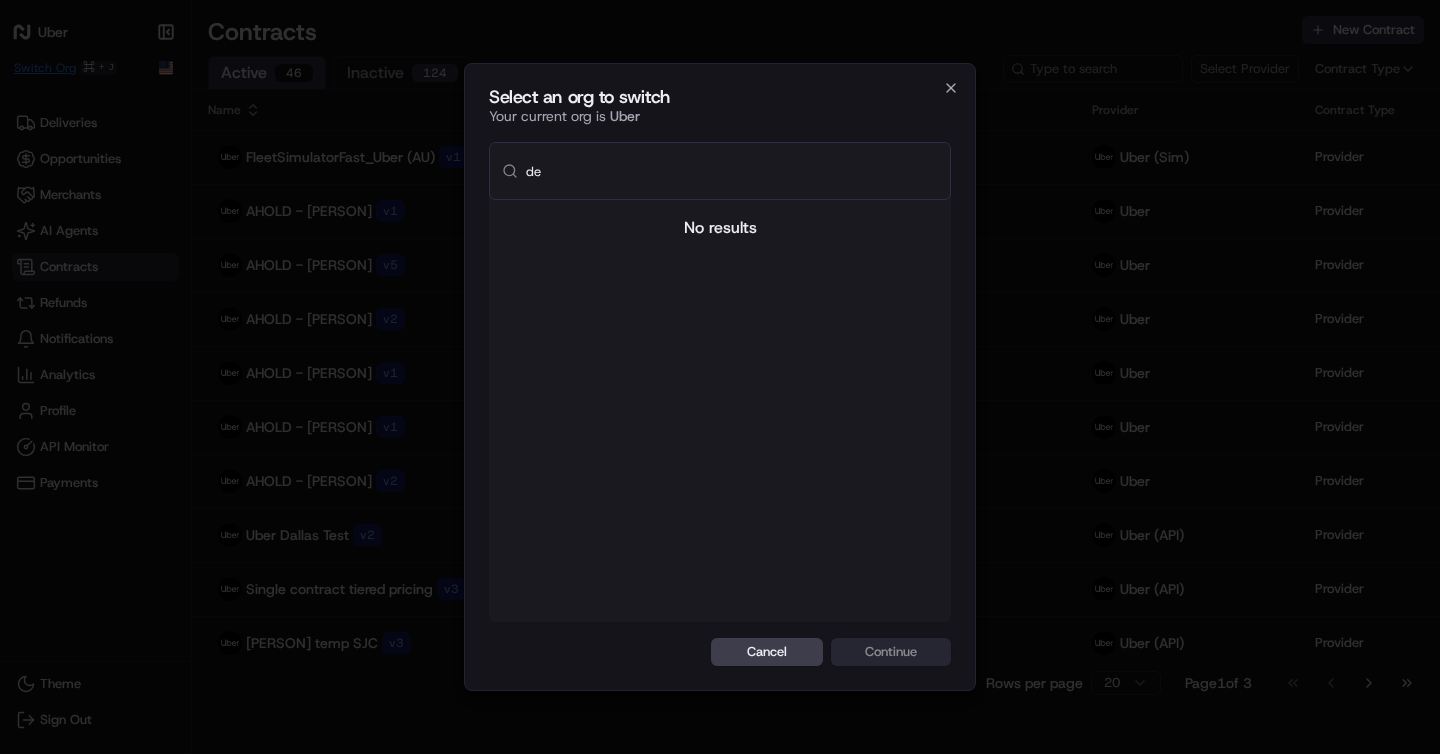 type on "d" 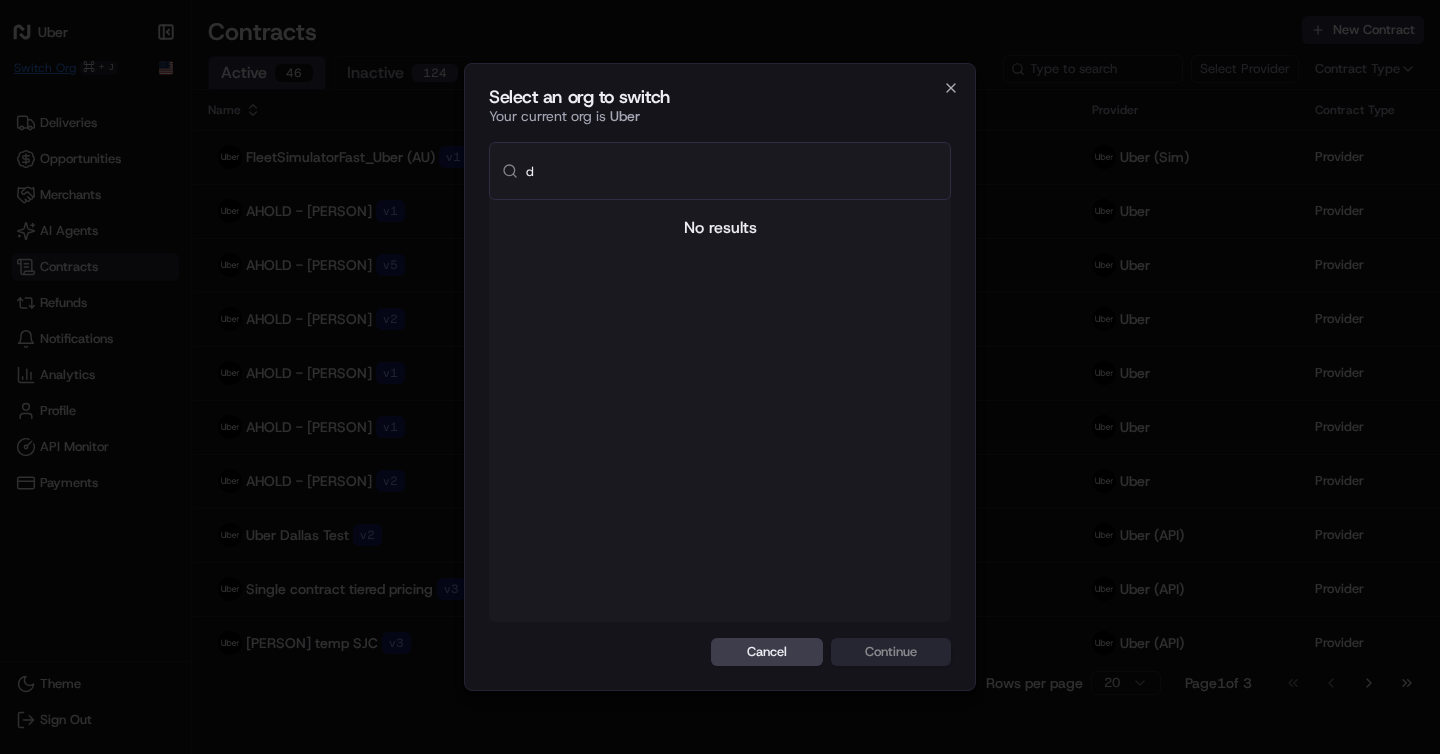 type 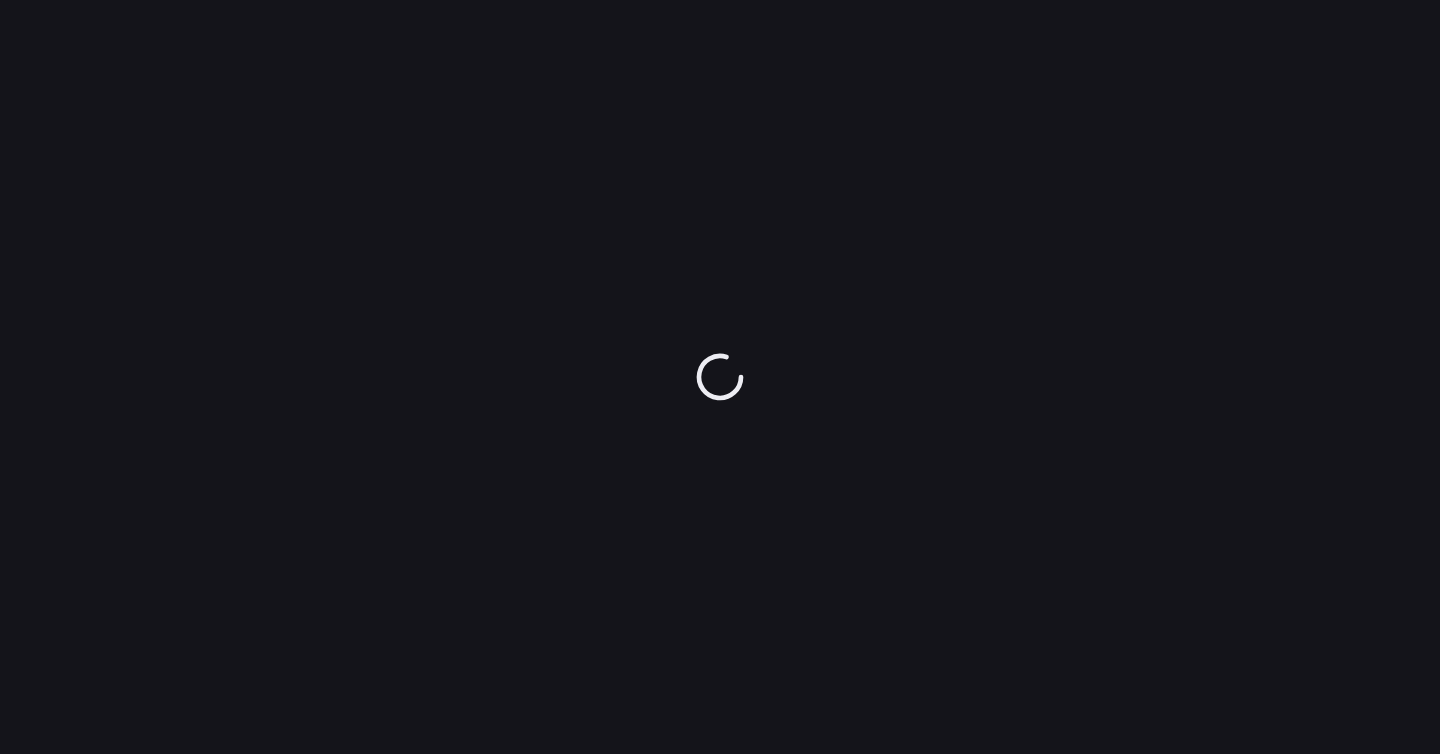 scroll, scrollTop: 0, scrollLeft: 0, axis: both 